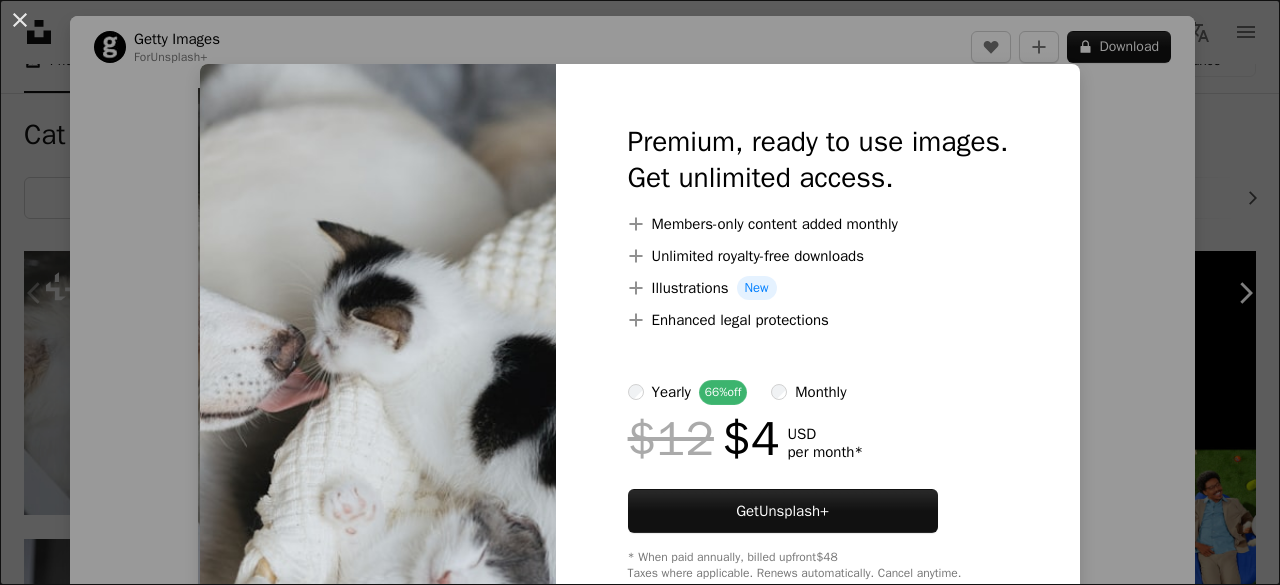 scroll, scrollTop: 300, scrollLeft: 0, axis: vertical 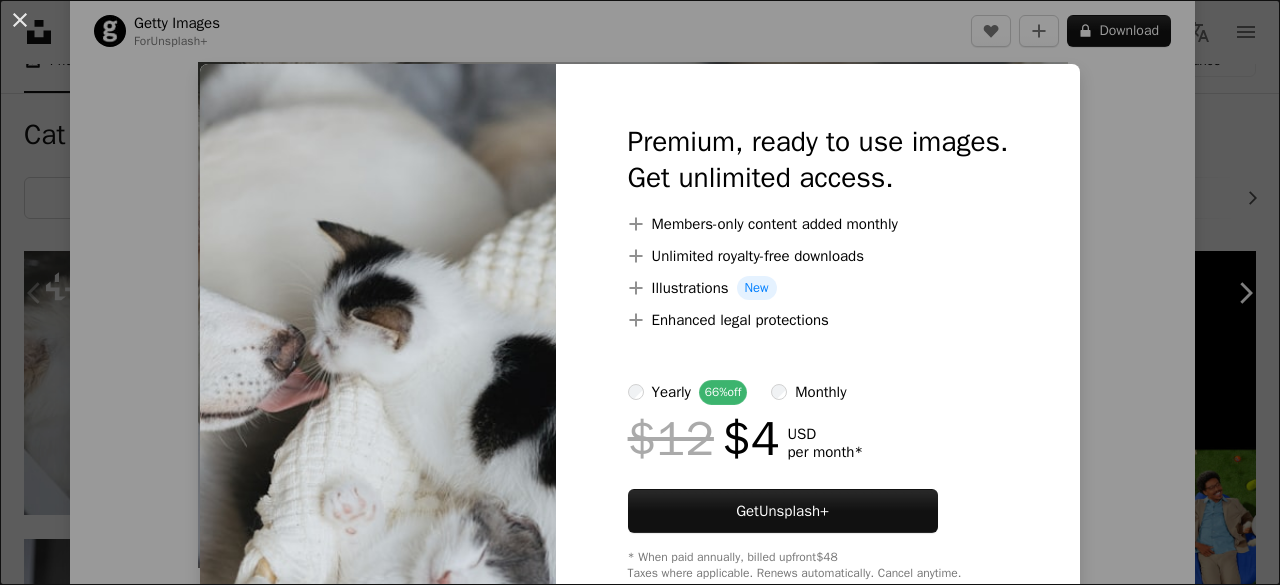 click on "An X shape Premium, ready to use images. Get unlimited access. A plus sign Members-only content added monthly A plus sign Unlimited royalty-free downloads A plus sign Illustrations  New A plus sign Enhanced legal protections yearly 66%  off monthly $12   $4 USD per month * Get  Unsplash+ * When paid annually, billed upfront  $48 Taxes where applicable. Renews automatically. Cancel anytime." at bounding box center [640, 292] 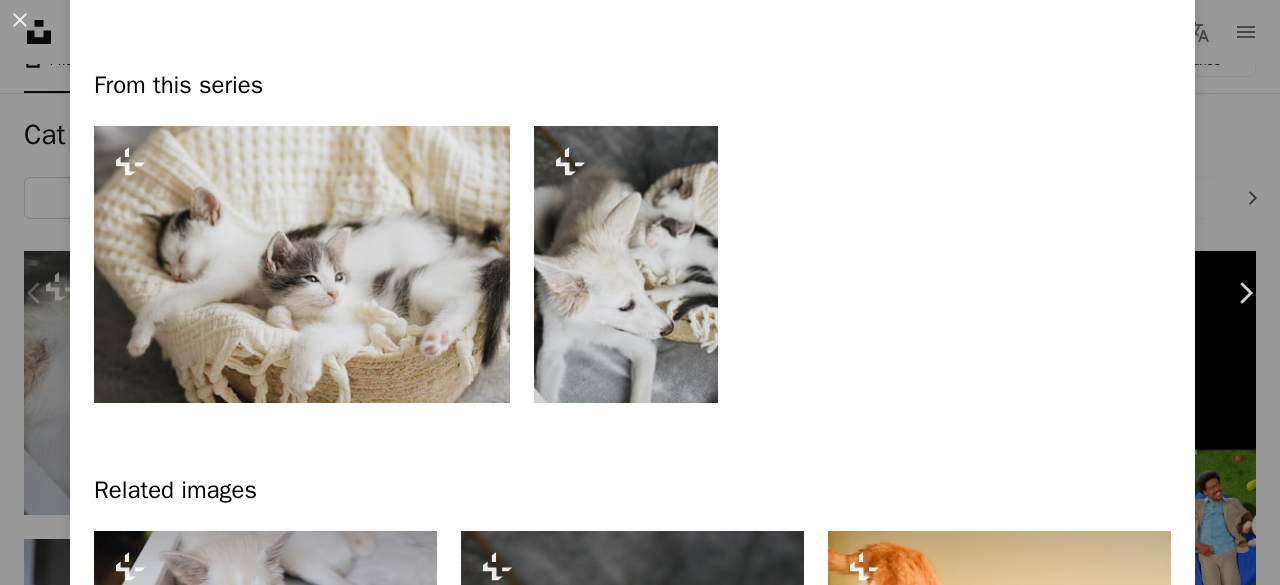 scroll, scrollTop: 1000, scrollLeft: 0, axis: vertical 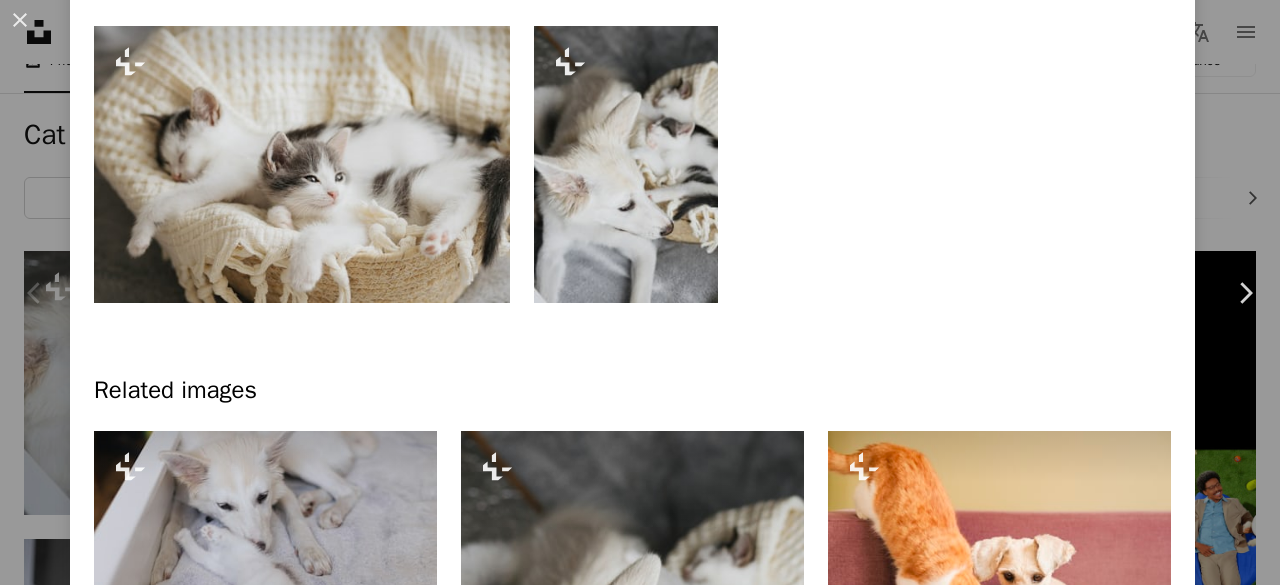 click at bounding box center [302, 164] 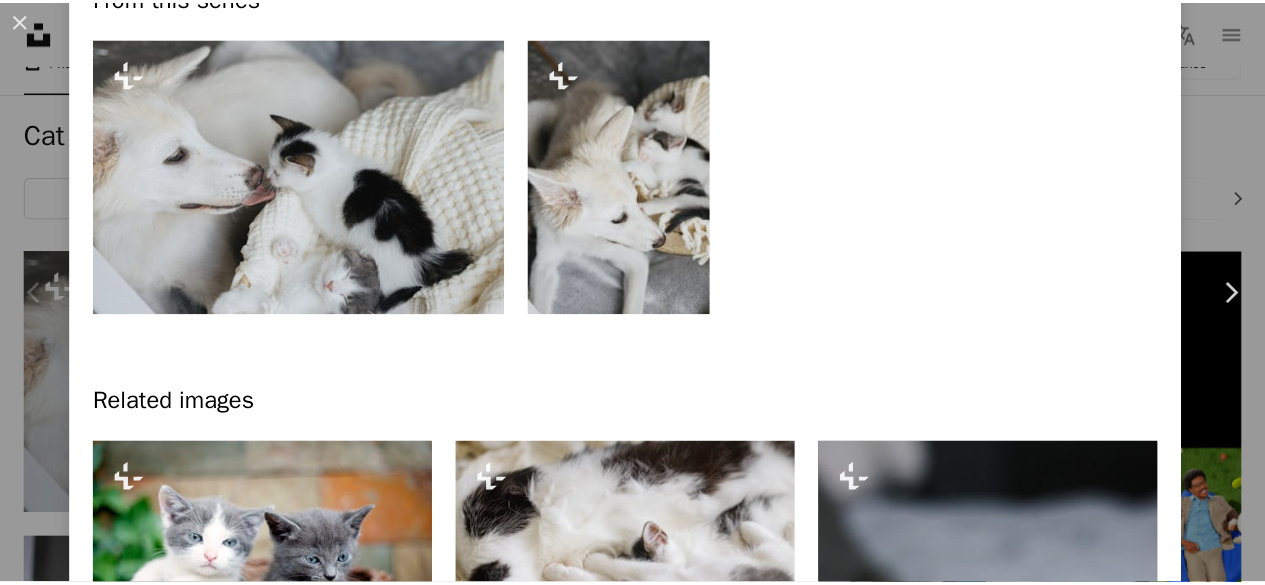 scroll, scrollTop: 0, scrollLeft: 0, axis: both 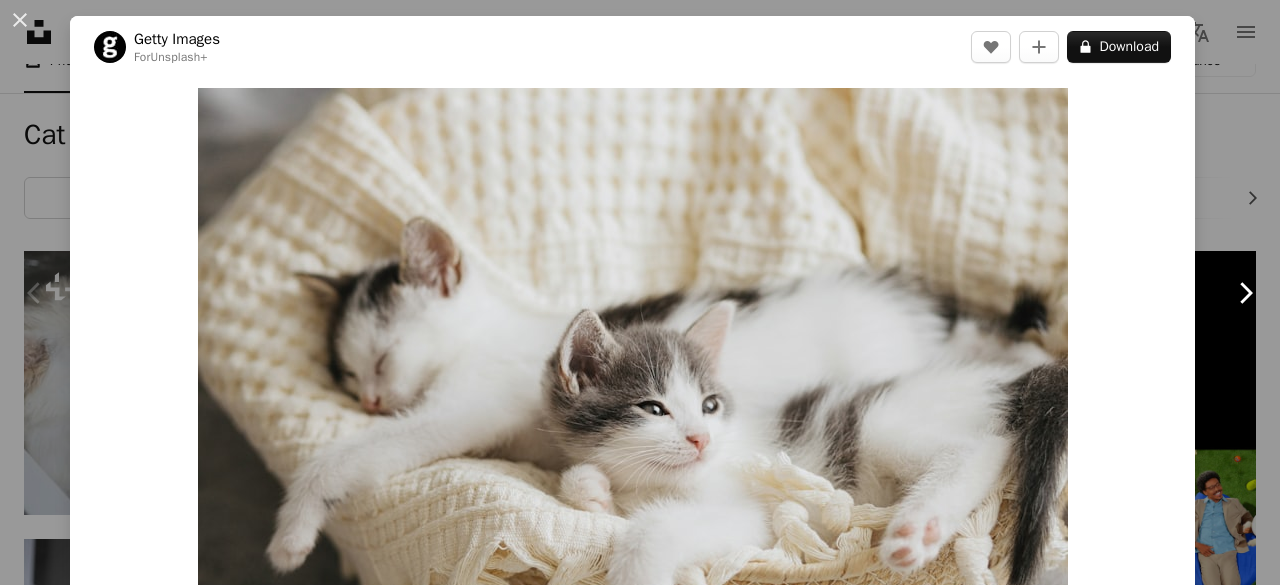 drag, startPoint x: 1265, startPoint y: 274, endPoint x: 1245, endPoint y: 313, distance: 43.829212 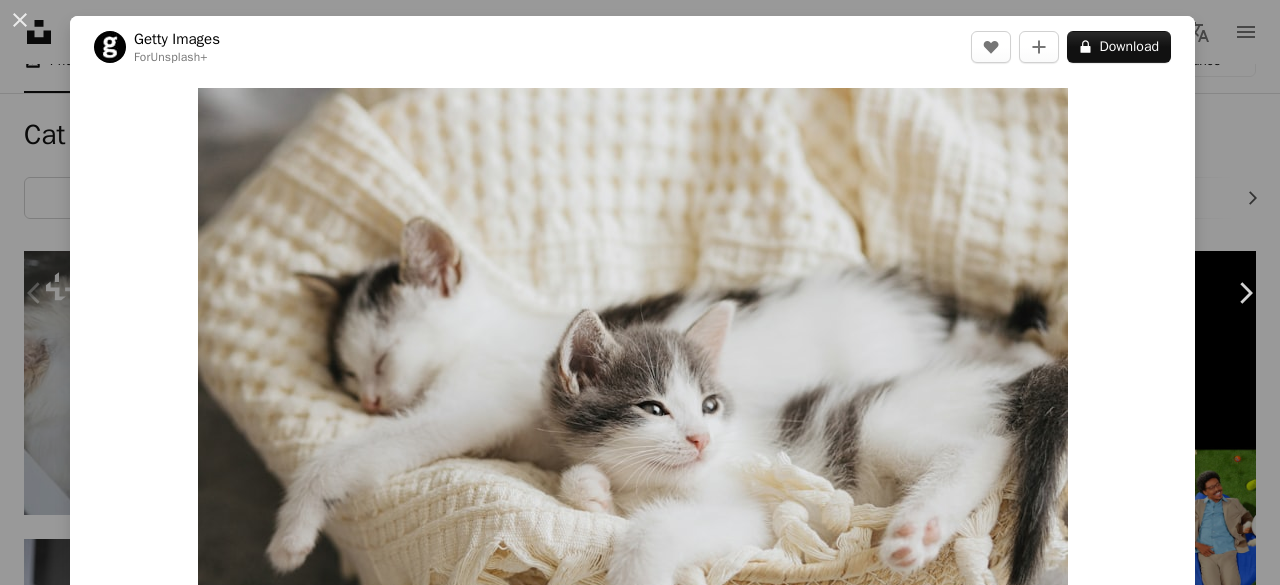 click on "**********" at bounding box center [640, 2055] 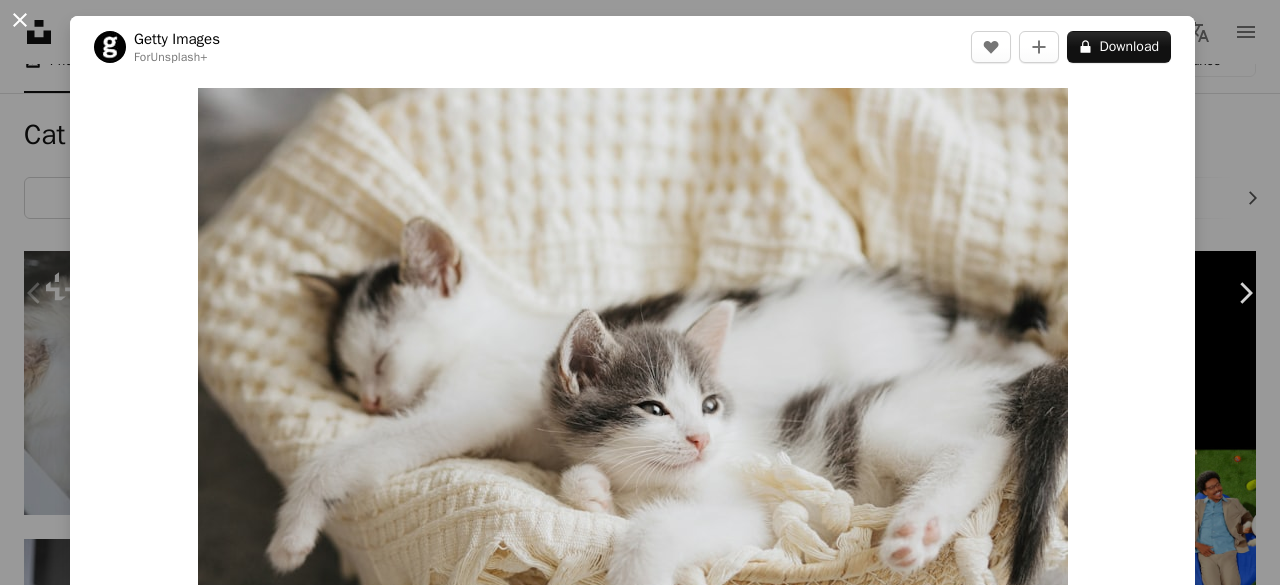 click on "An X shape" at bounding box center [20, 20] 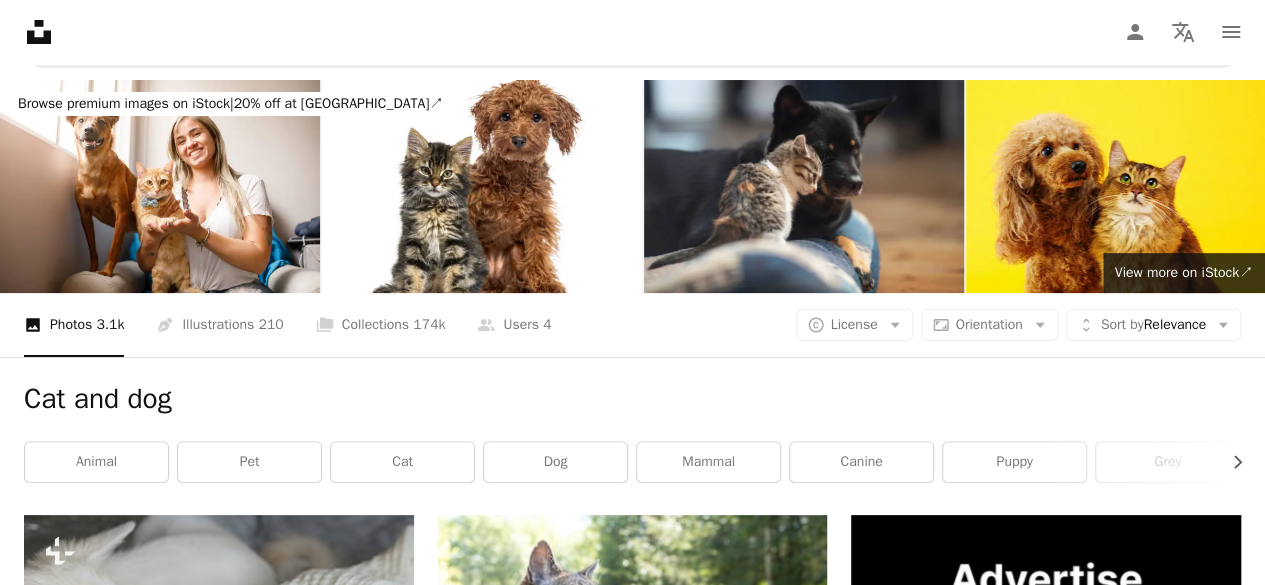 scroll, scrollTop: 0, scrollLeft: 0, axis: both 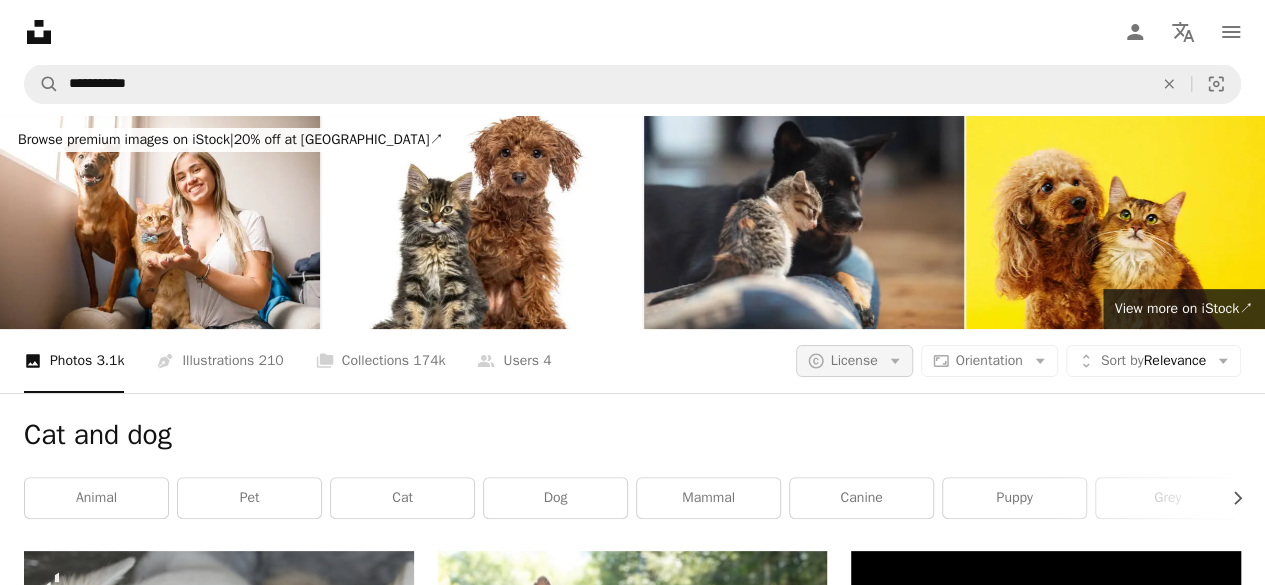 click on "Arrow down" 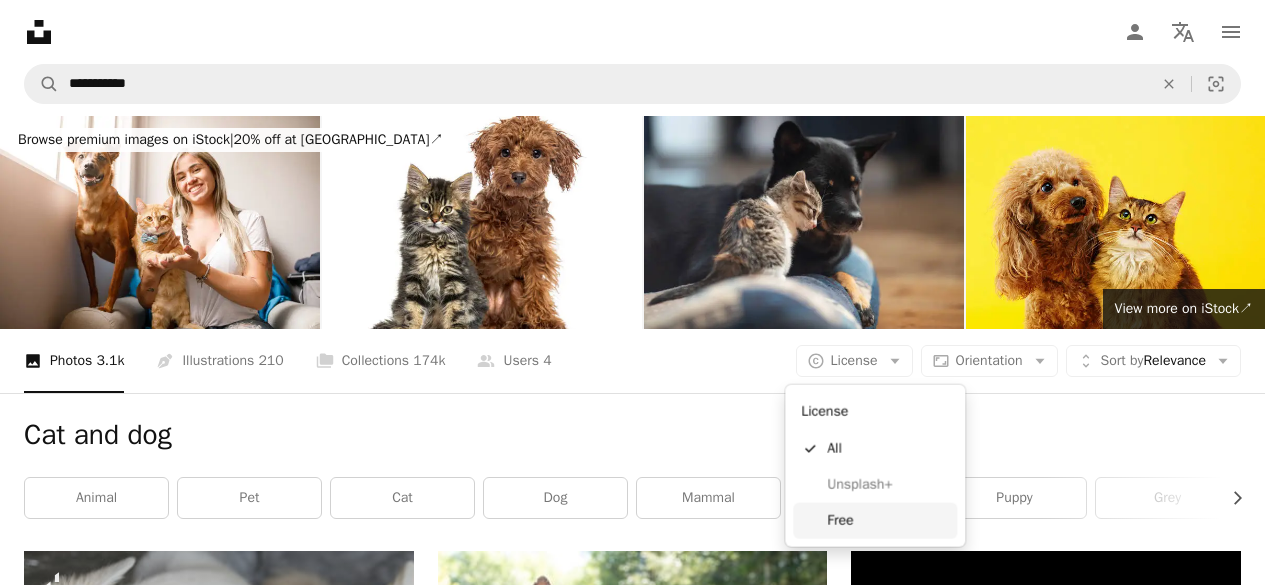 click on "Free" at bounding box center (888, 521) 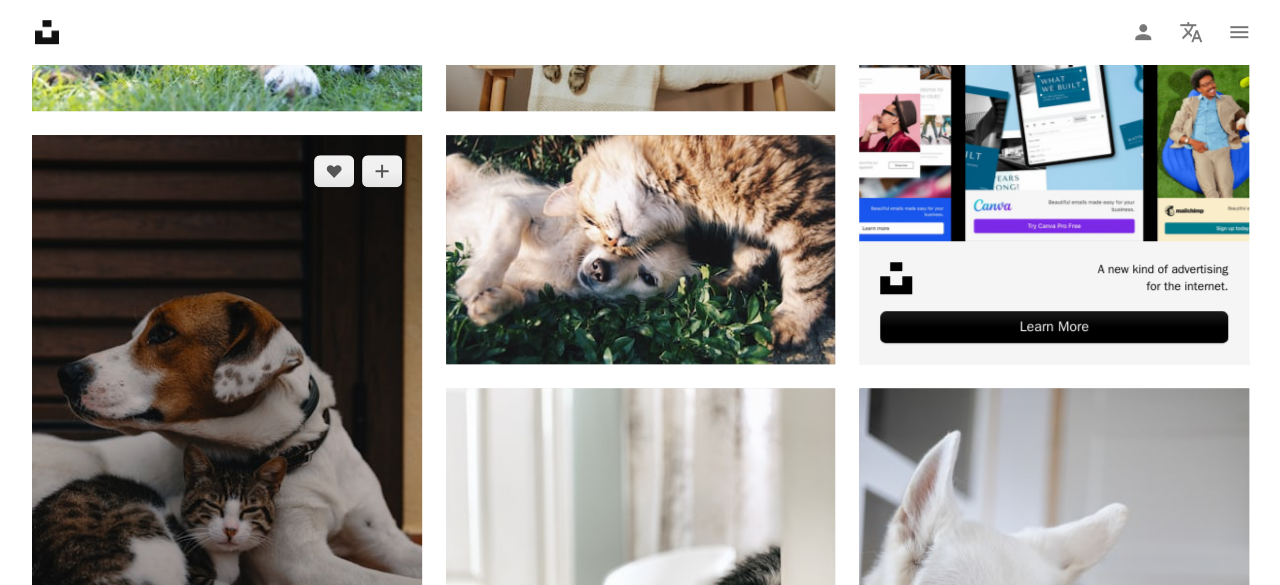 scroll, scrollTop: 1000, scrollLeft: 0, axis: vertical 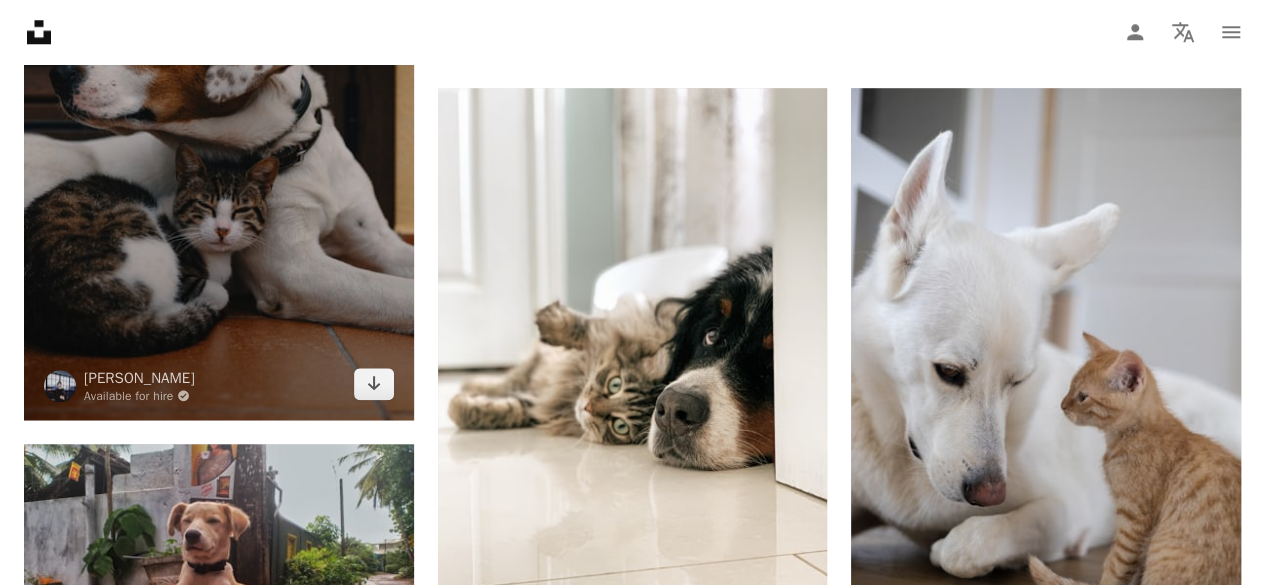 click at bounding box center (219, 127) 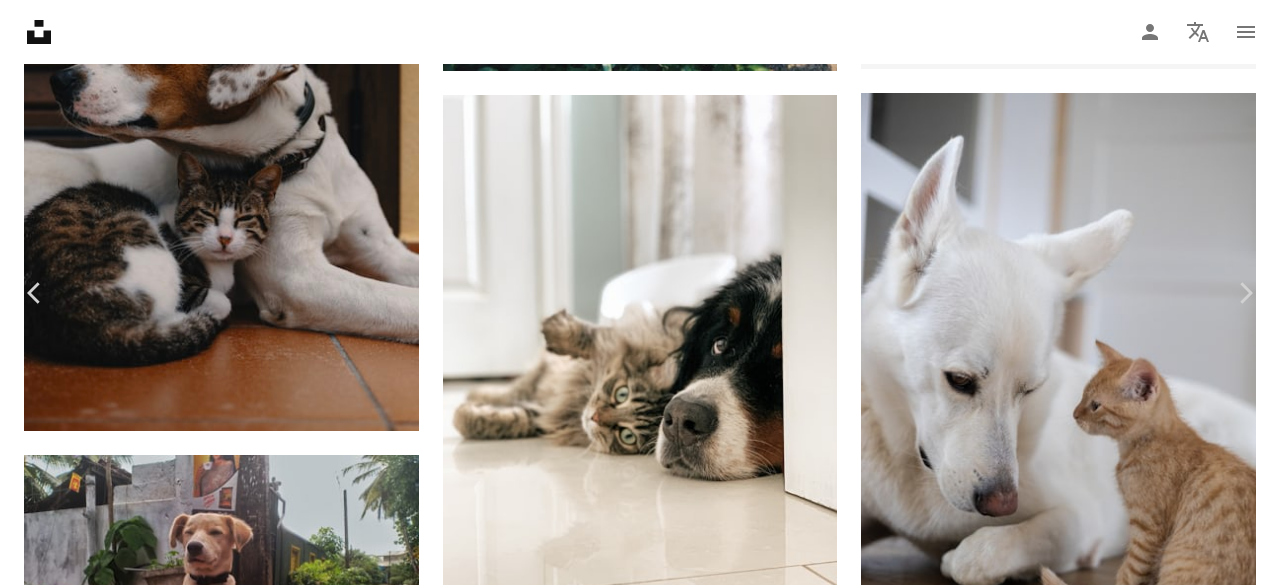 click on "Download free" at bounding box center [1081, 3899] 